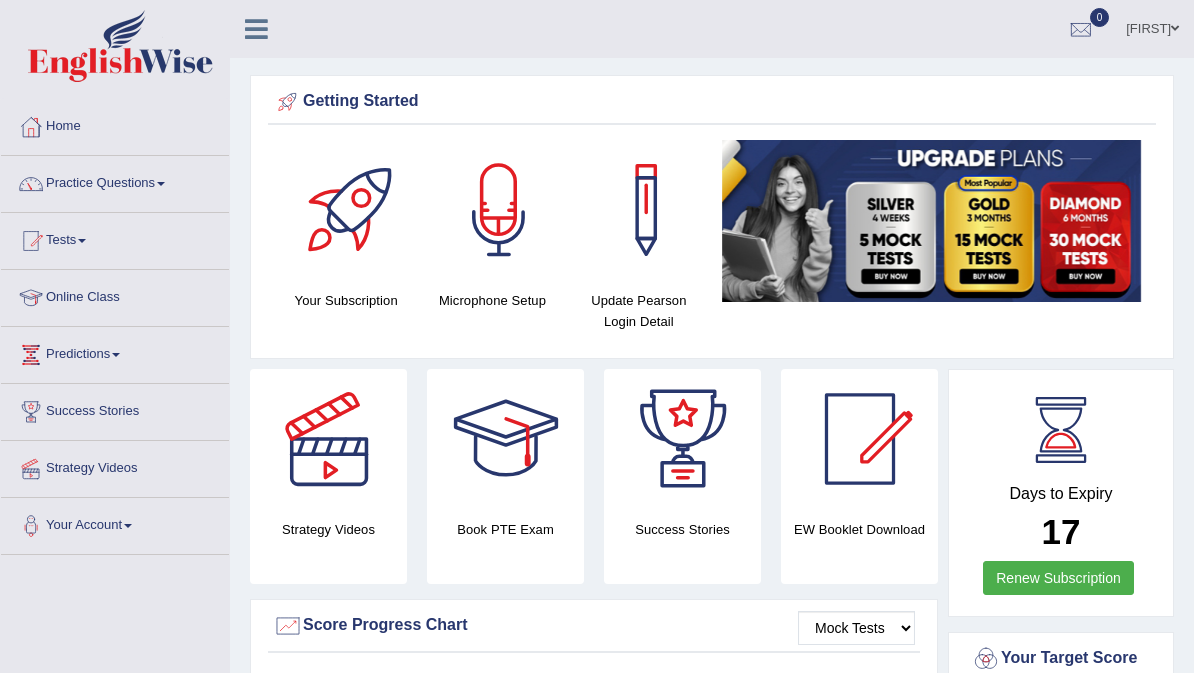 scroll, scrollTop: 0, scrollLeft: 0, axis: both 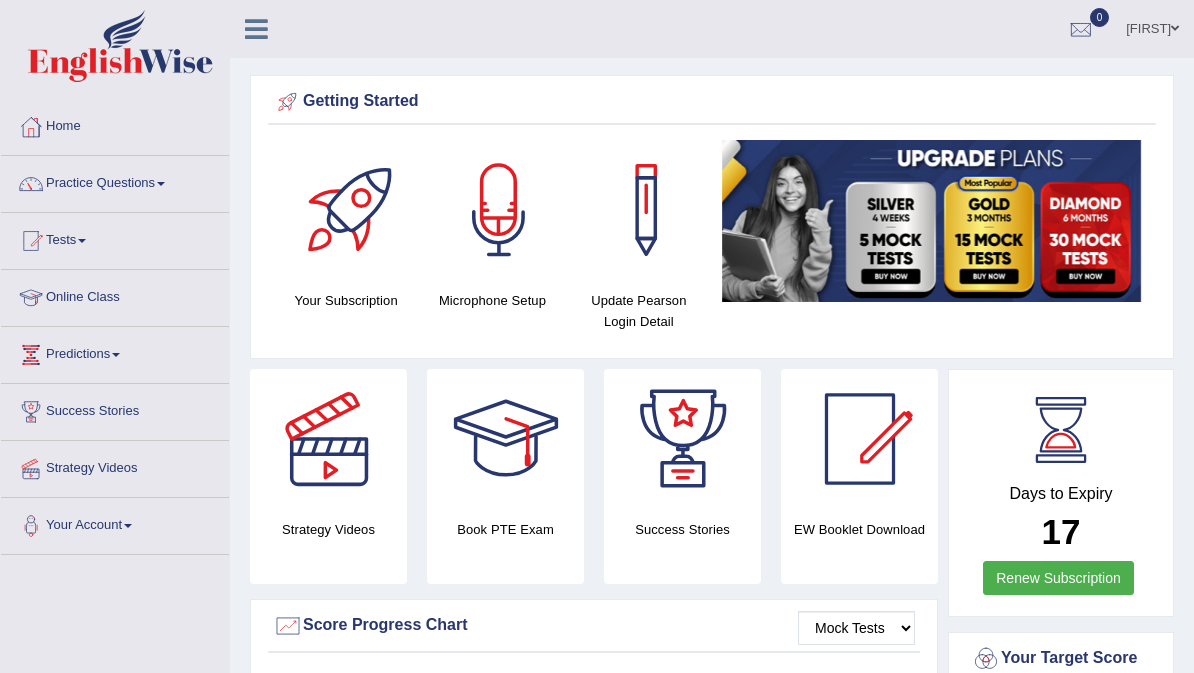 click at bounding box center [31, 298] 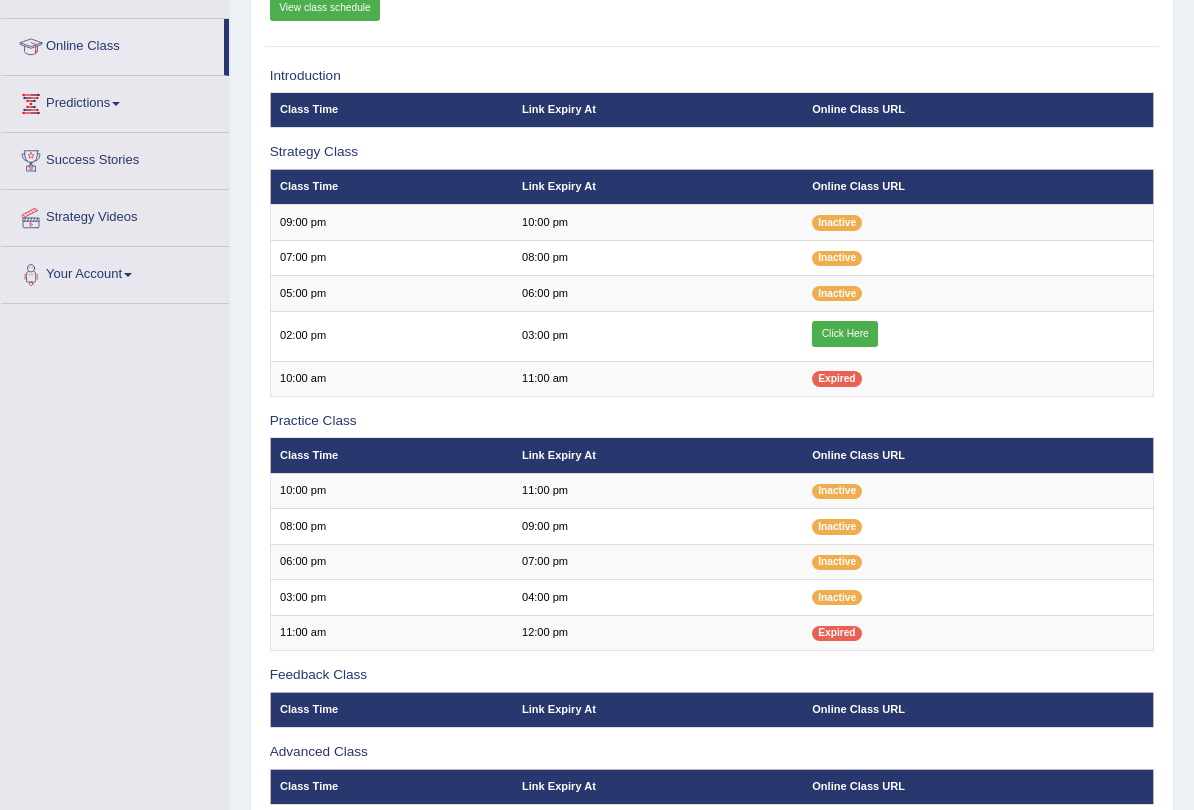 scroll, scrollTop: 252, scrollLeft: 0, axis: vertical 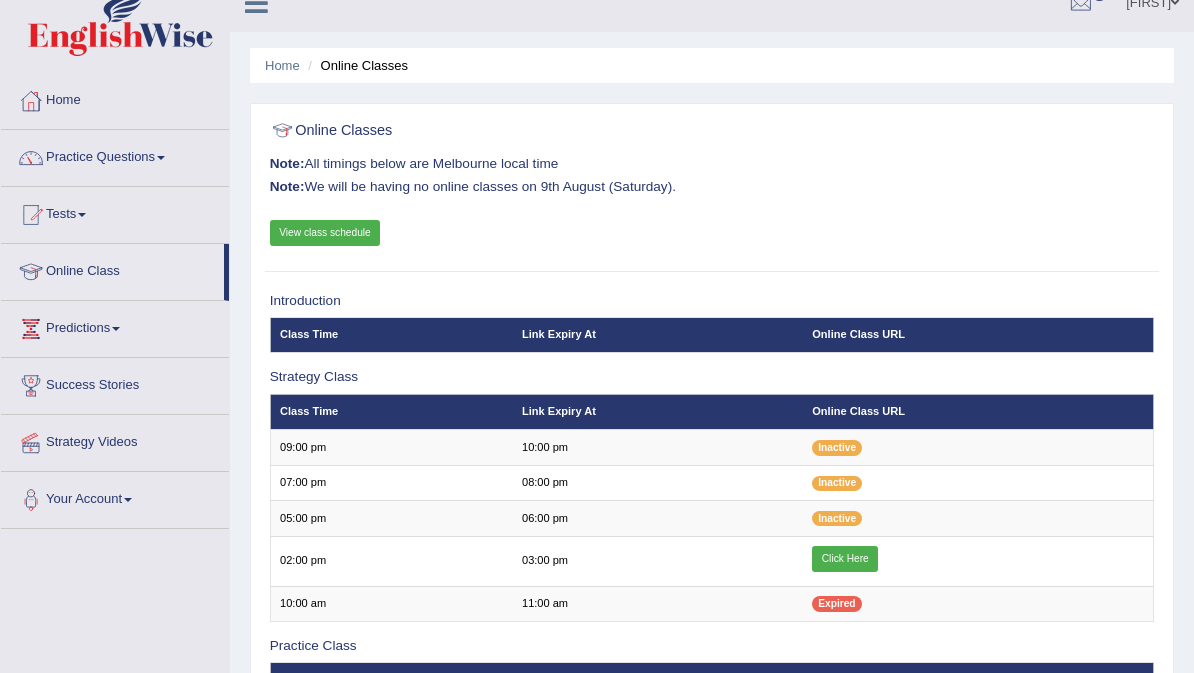 click on "View class schedule" at bounding box center [325, 233] 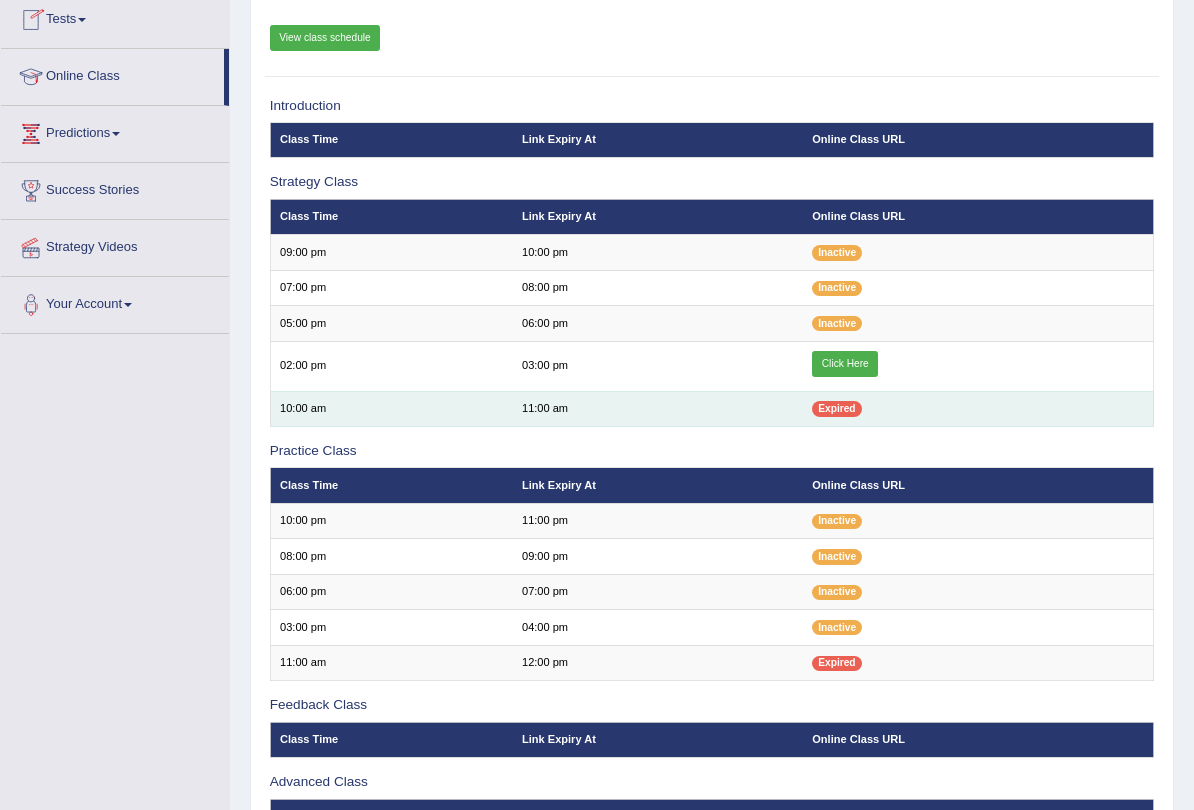 scroll, scrollTop: 231, scrollLeft: 0, axis: vertical 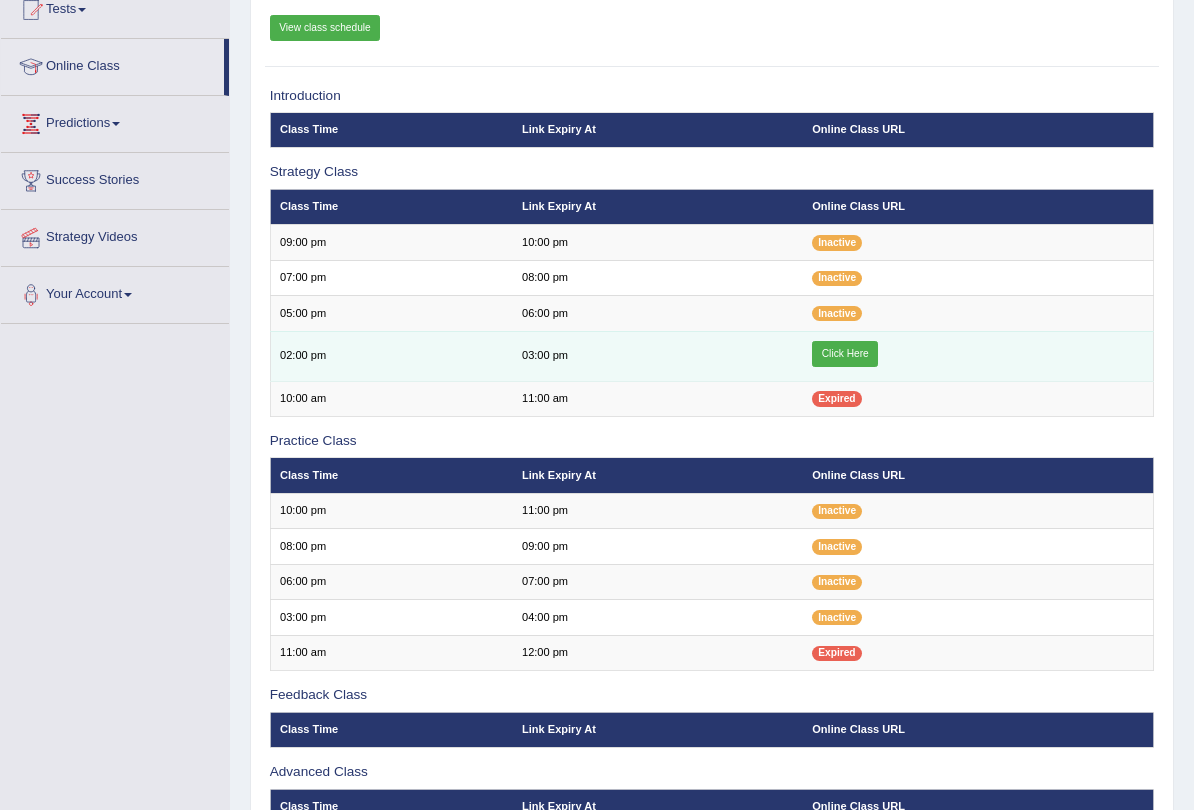 click on "Click Here" at bounding box center (845, 354) 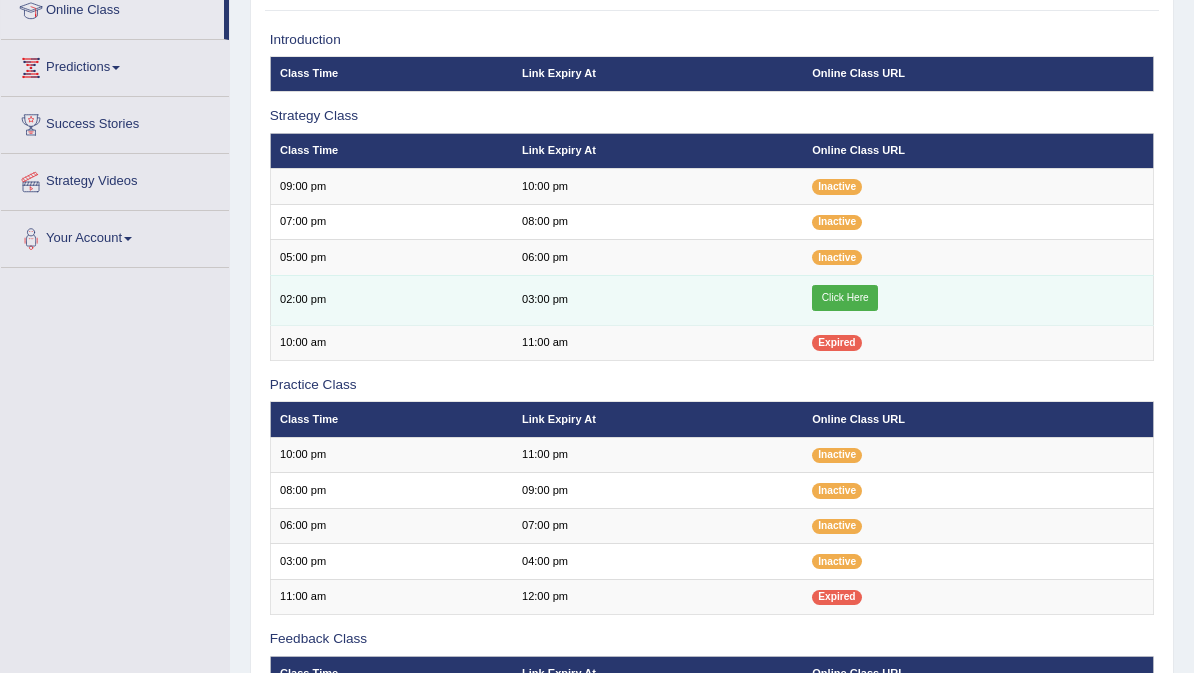 scroll, scrollTop: 287, scrollLeft: 0, axis: vertical 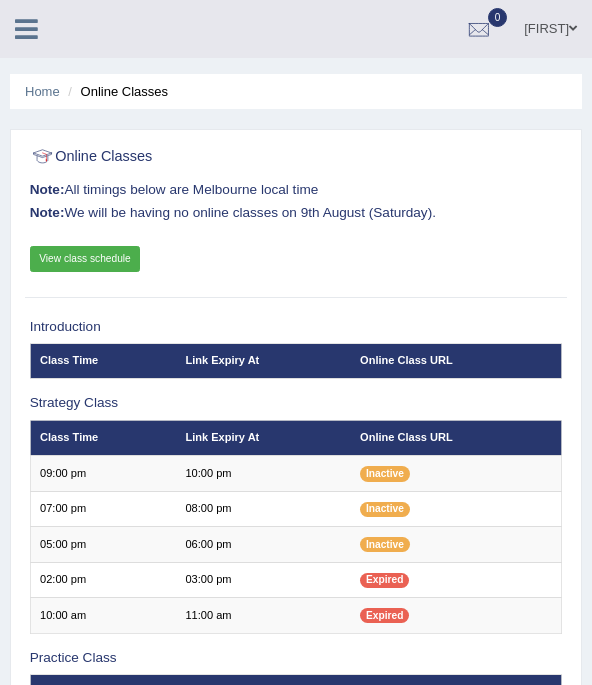 click on "View class schedule" at bounding box center [85, 259] 